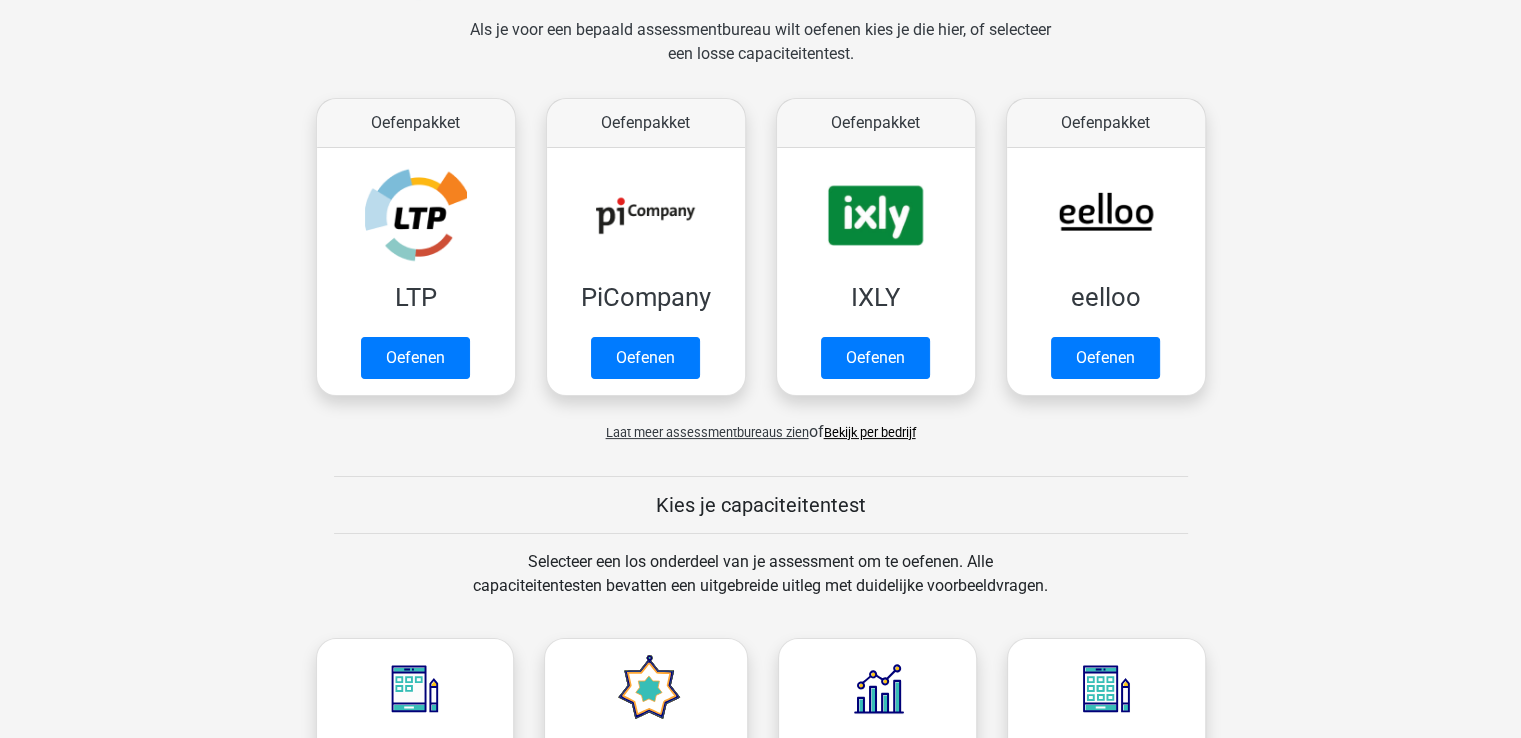 scroll, scrollTop: 700, scrollLeft: 0, axis: vertical 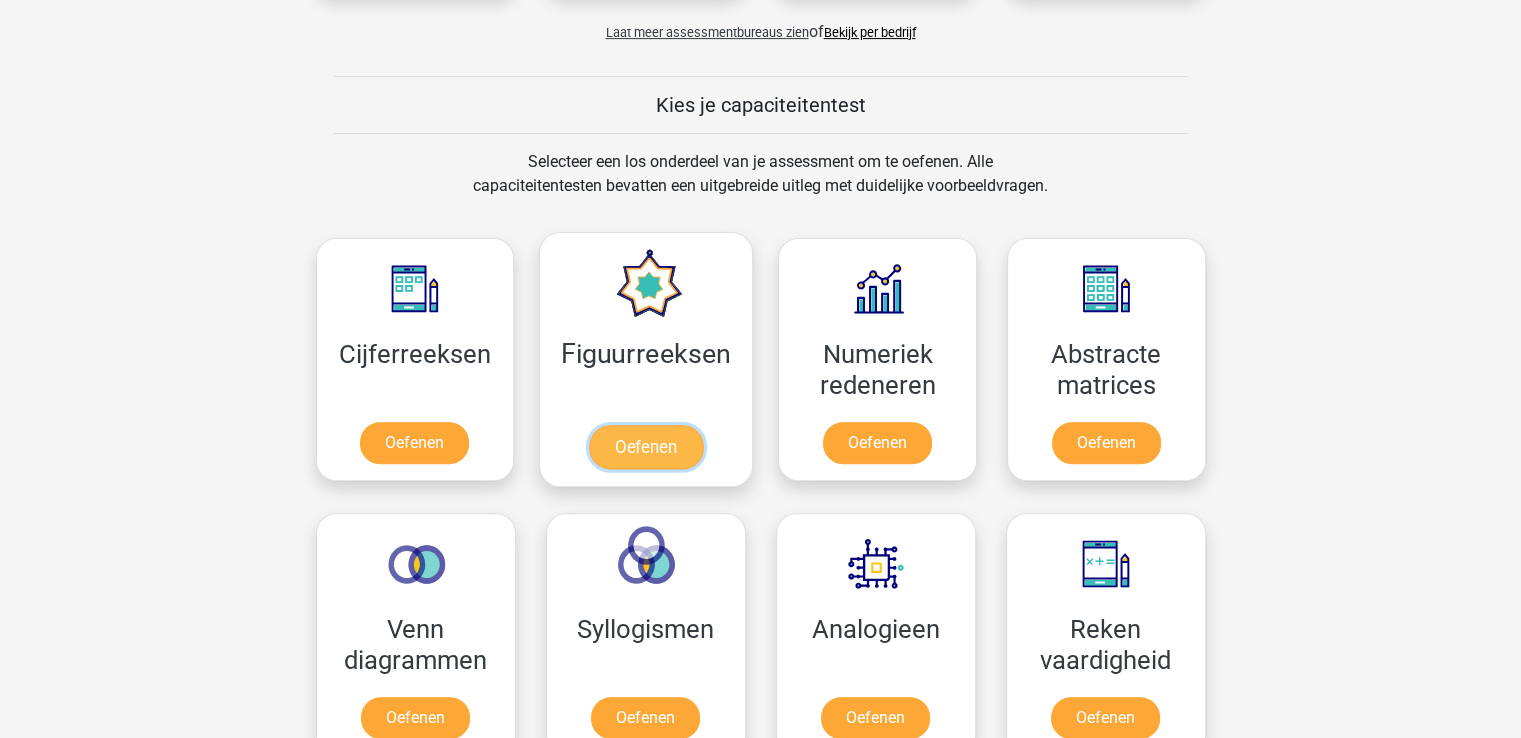 click on "Oefenen" at bounding box center (646, 447) 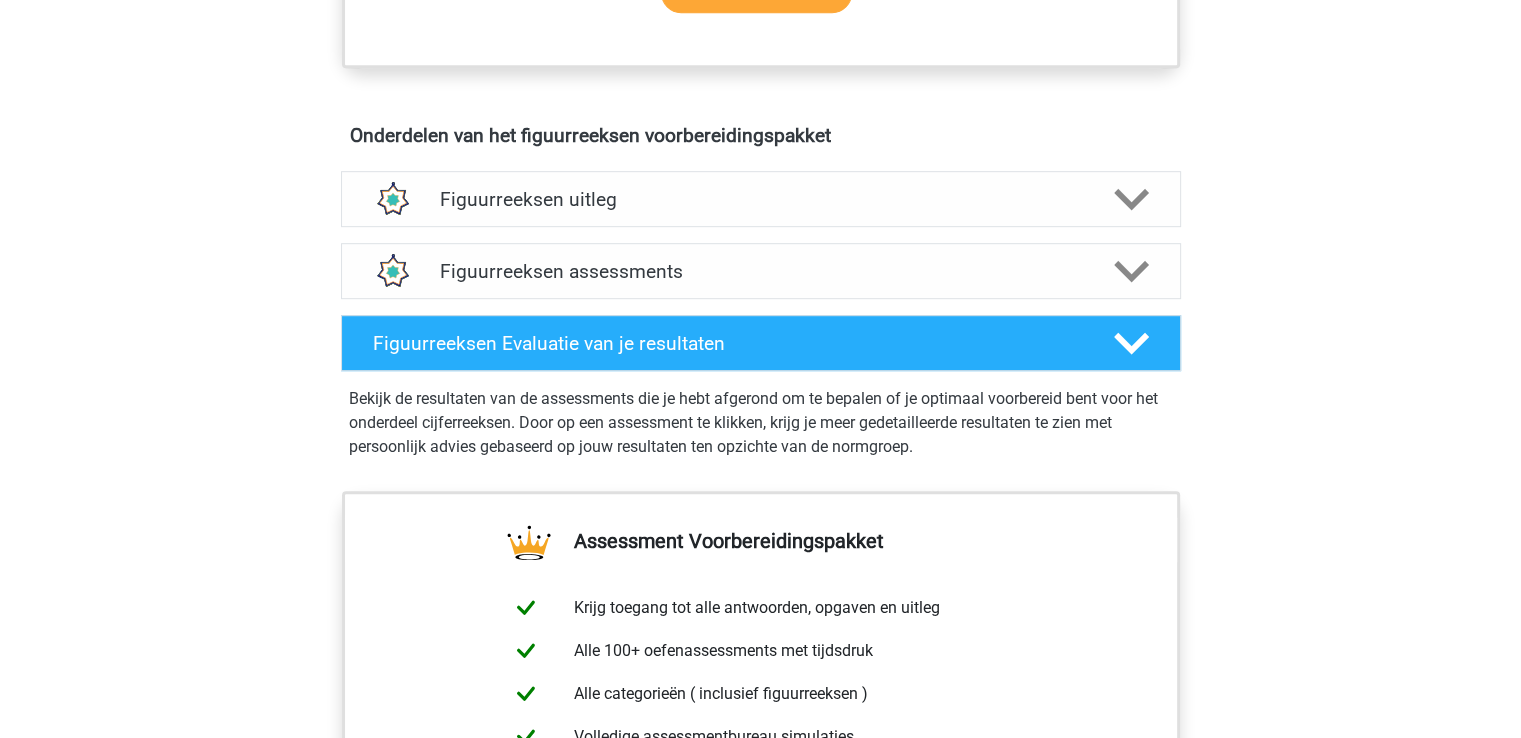 scroll, scrollTop: 1200, scrollLeft: 0, axis: vertical 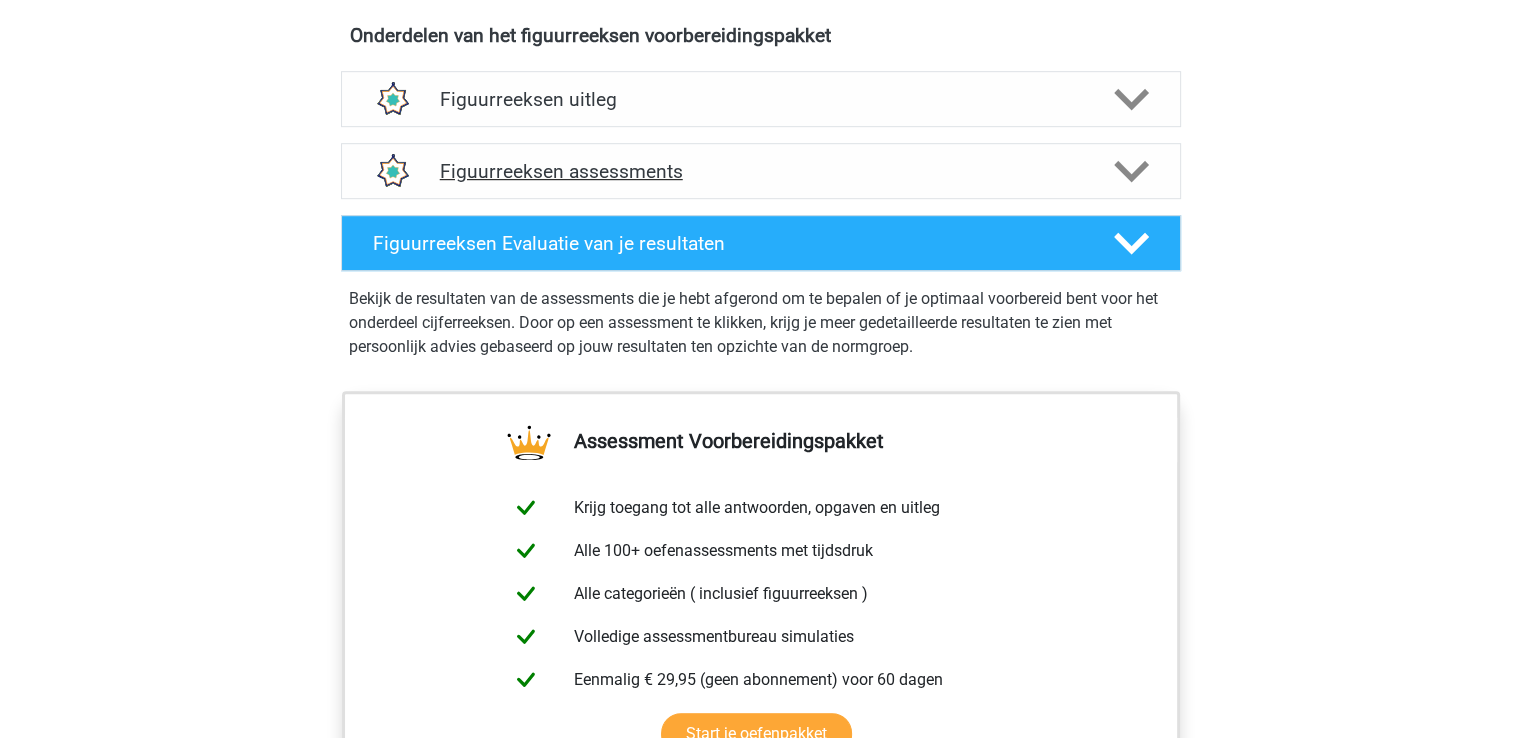 click 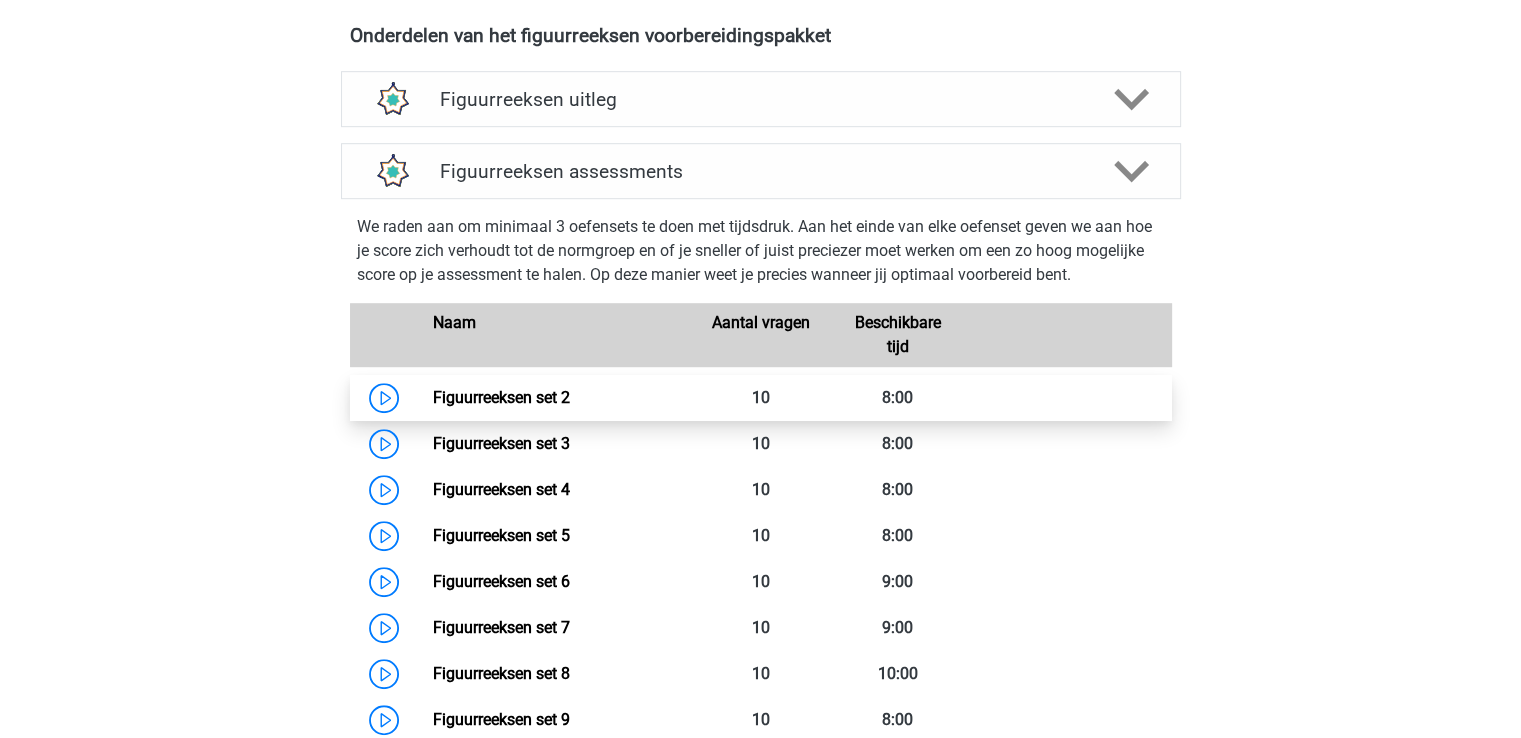 click on "Figuurreeksen
set 2" at bounding box center (501, 397) 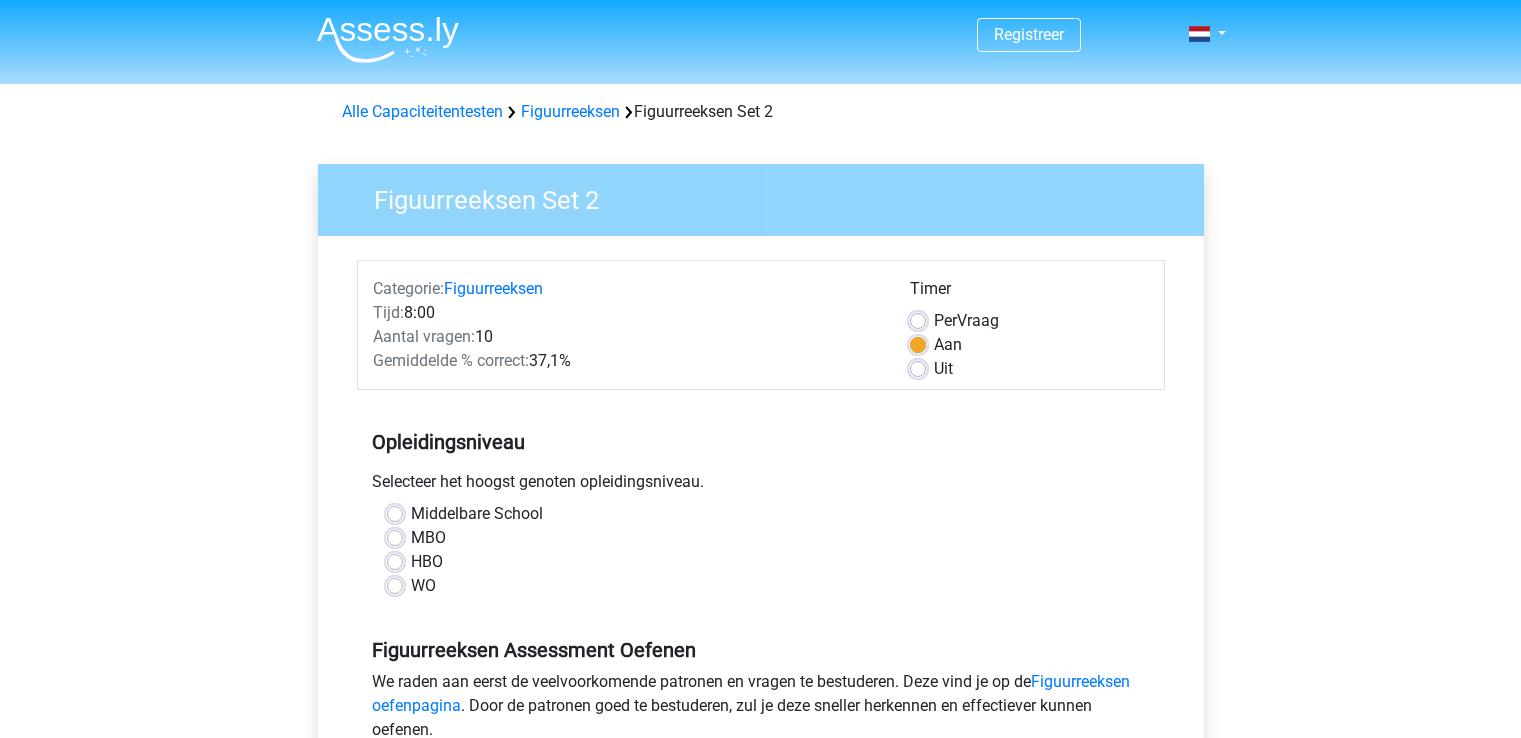 scroll, scrollTop: 0, scrollLeft: 0, axis: both 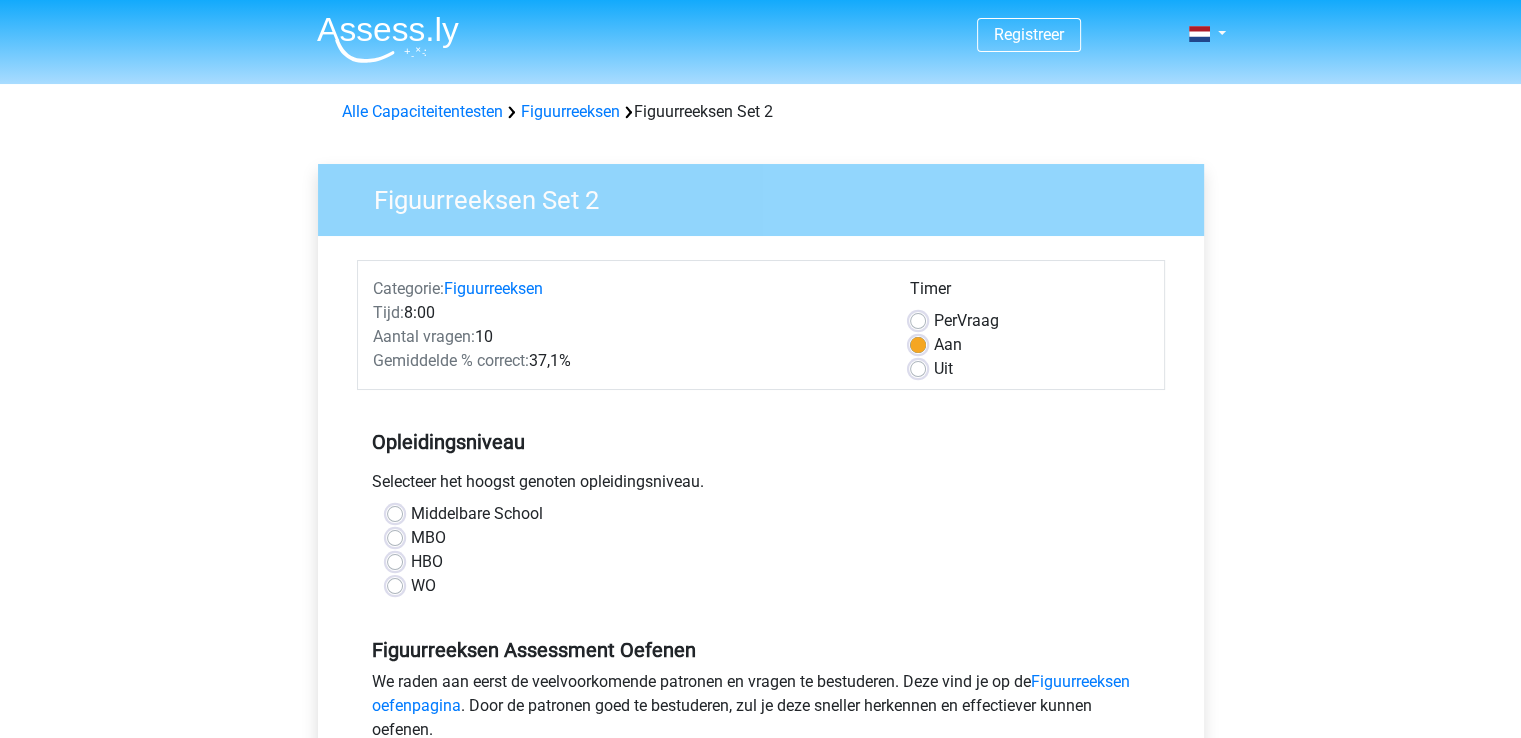 click on "WO" at bounding box center [423, 586] 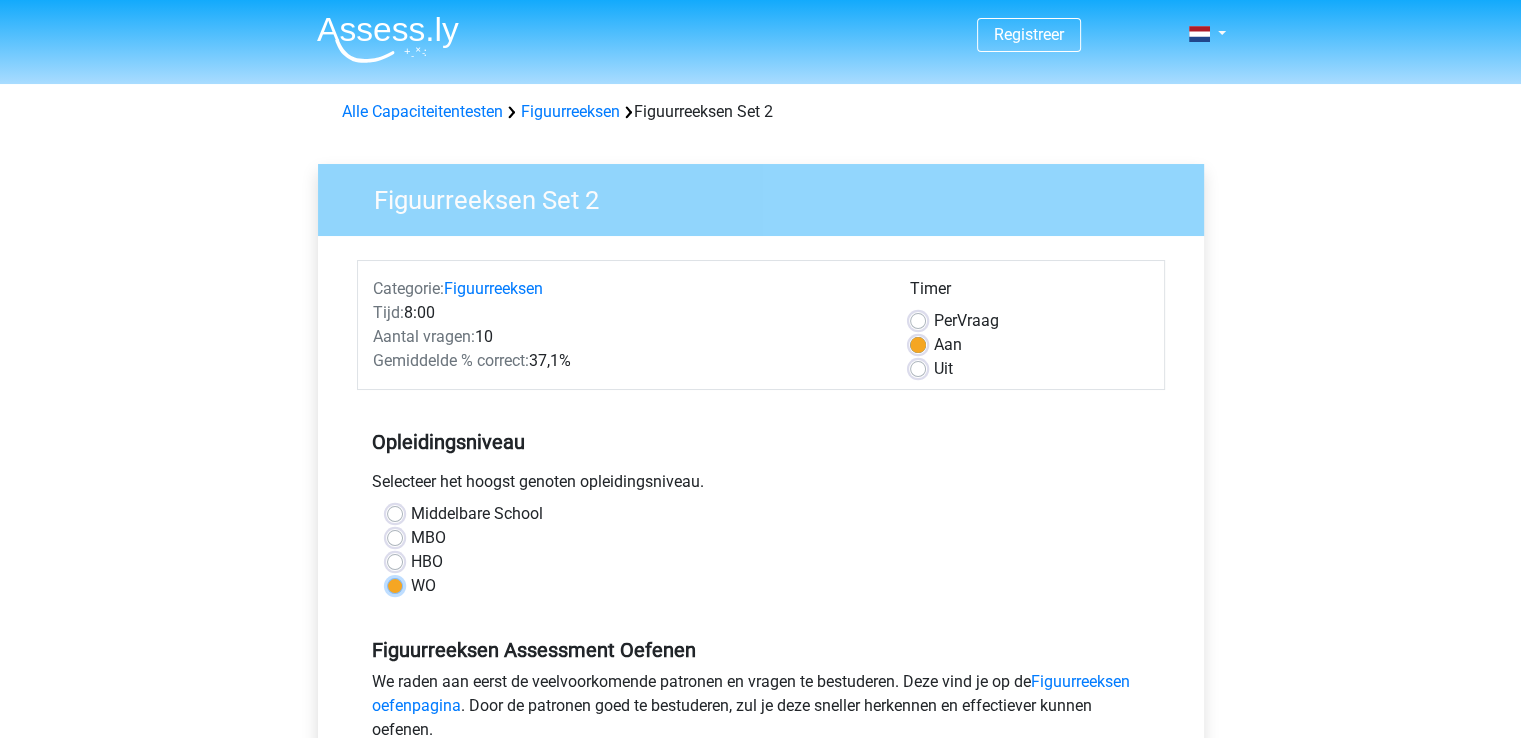 click on "WO" at bounding box center (395, 584) 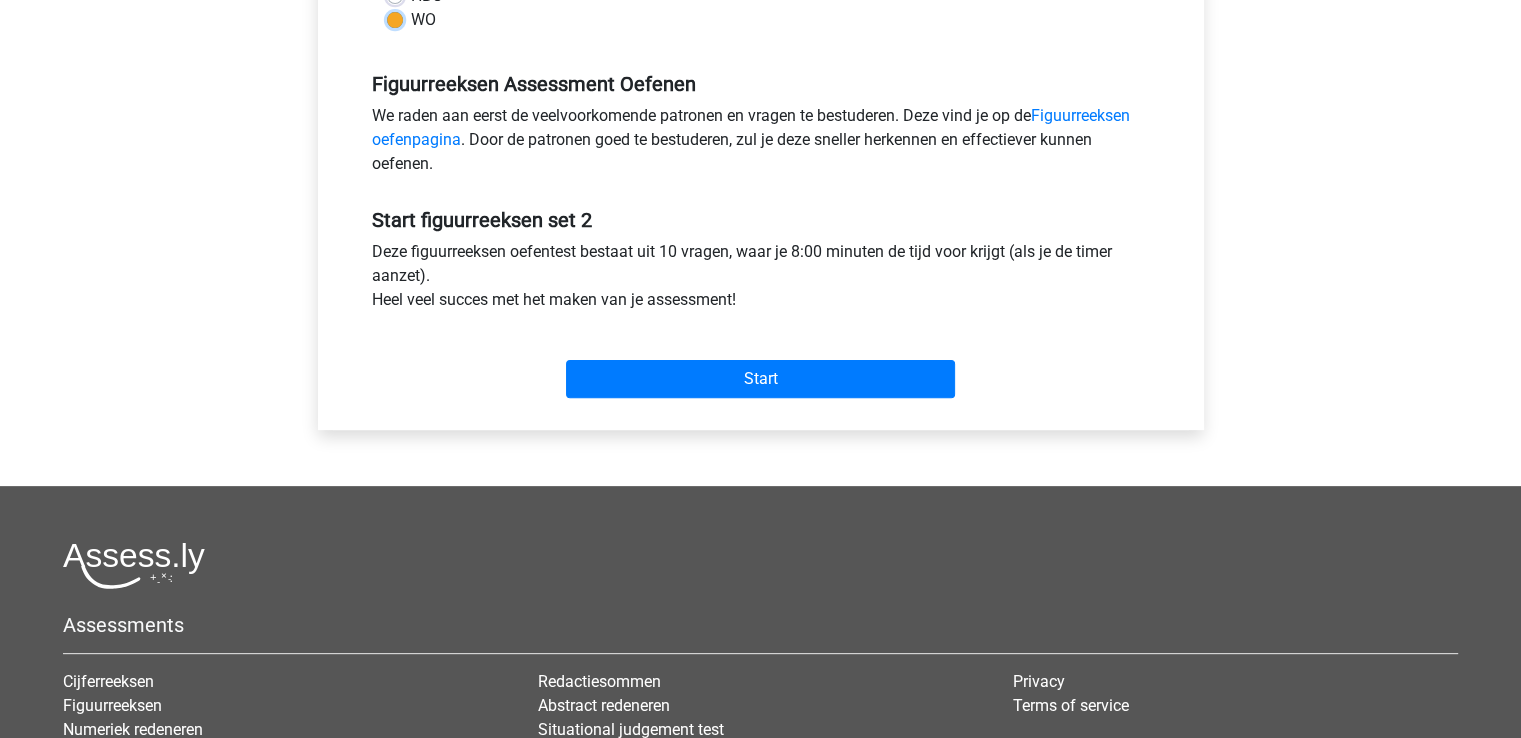 scroll, scrollTop: 600, scrollLeft: 0, axis: vertical 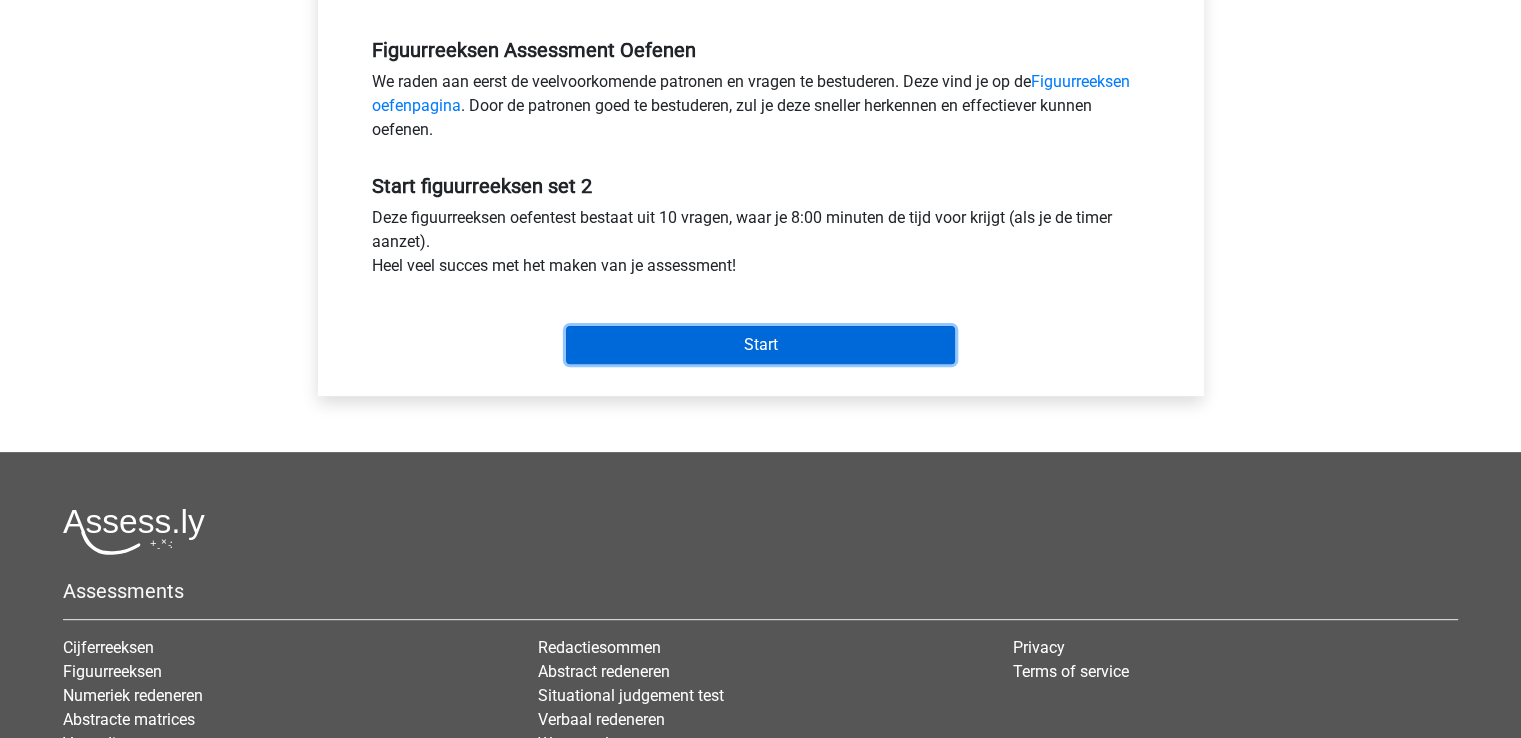 click on "Start" at bounding box center (760, 345) 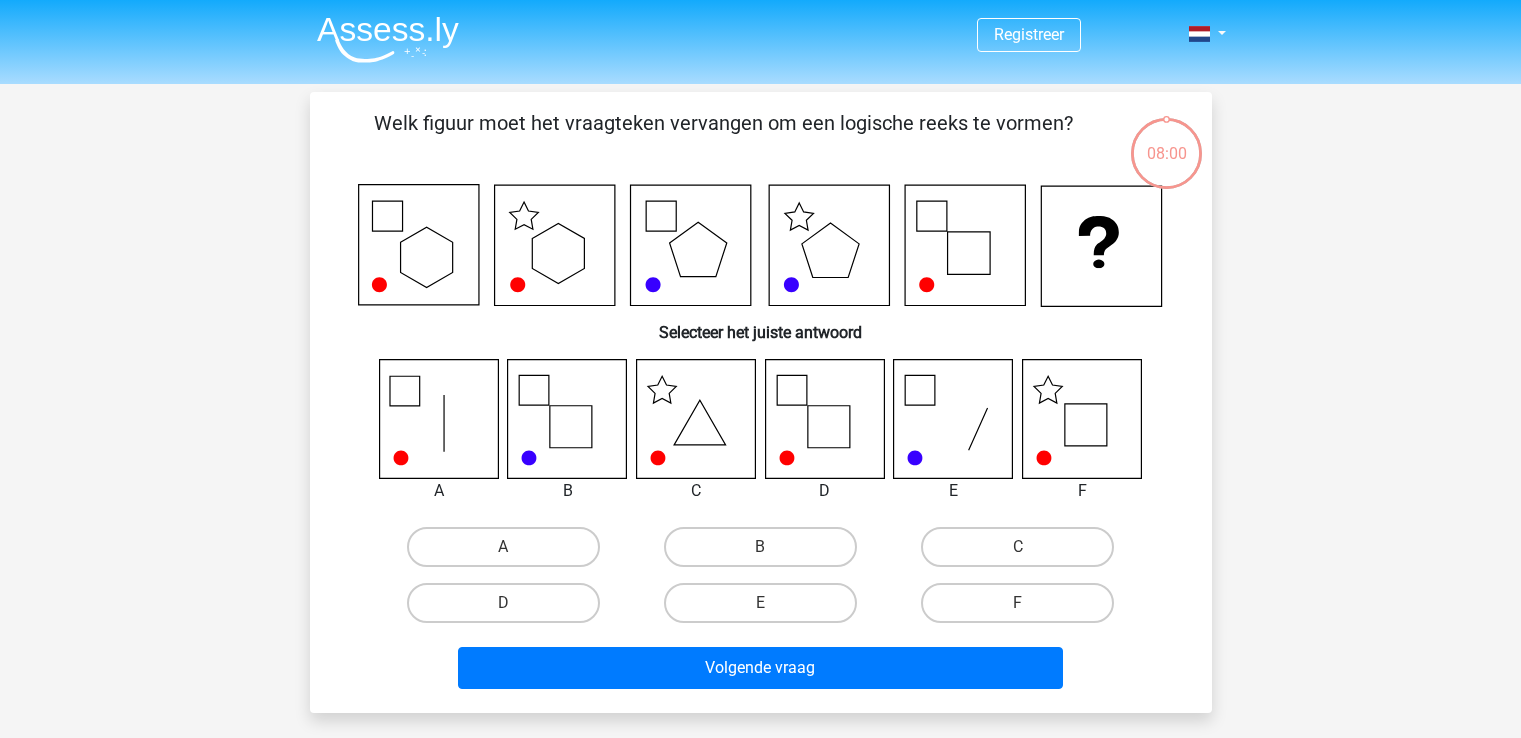 scroll, scrollTop: 0, scrollLeft: 0, axis: both 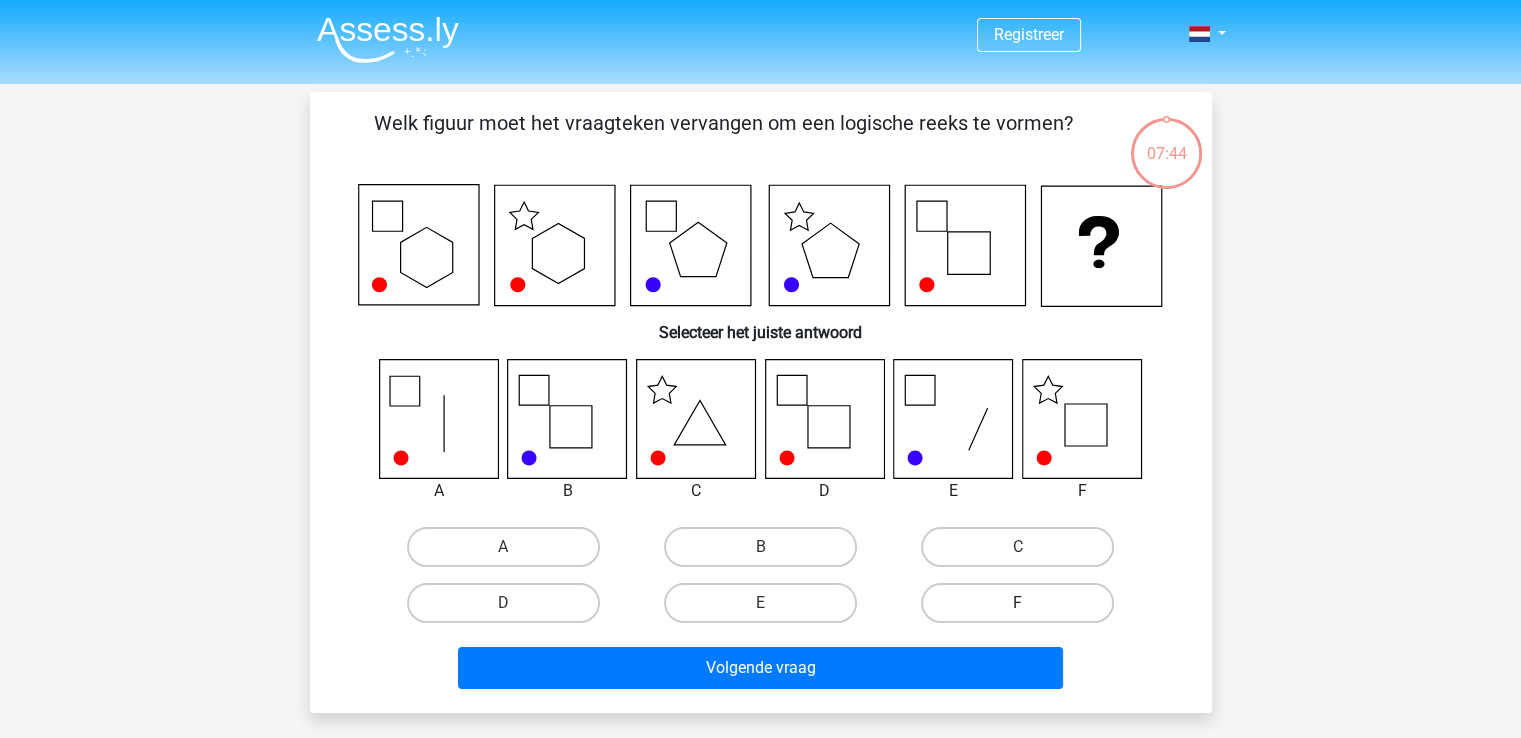 click on "F" at bounding box center (1017, 603) 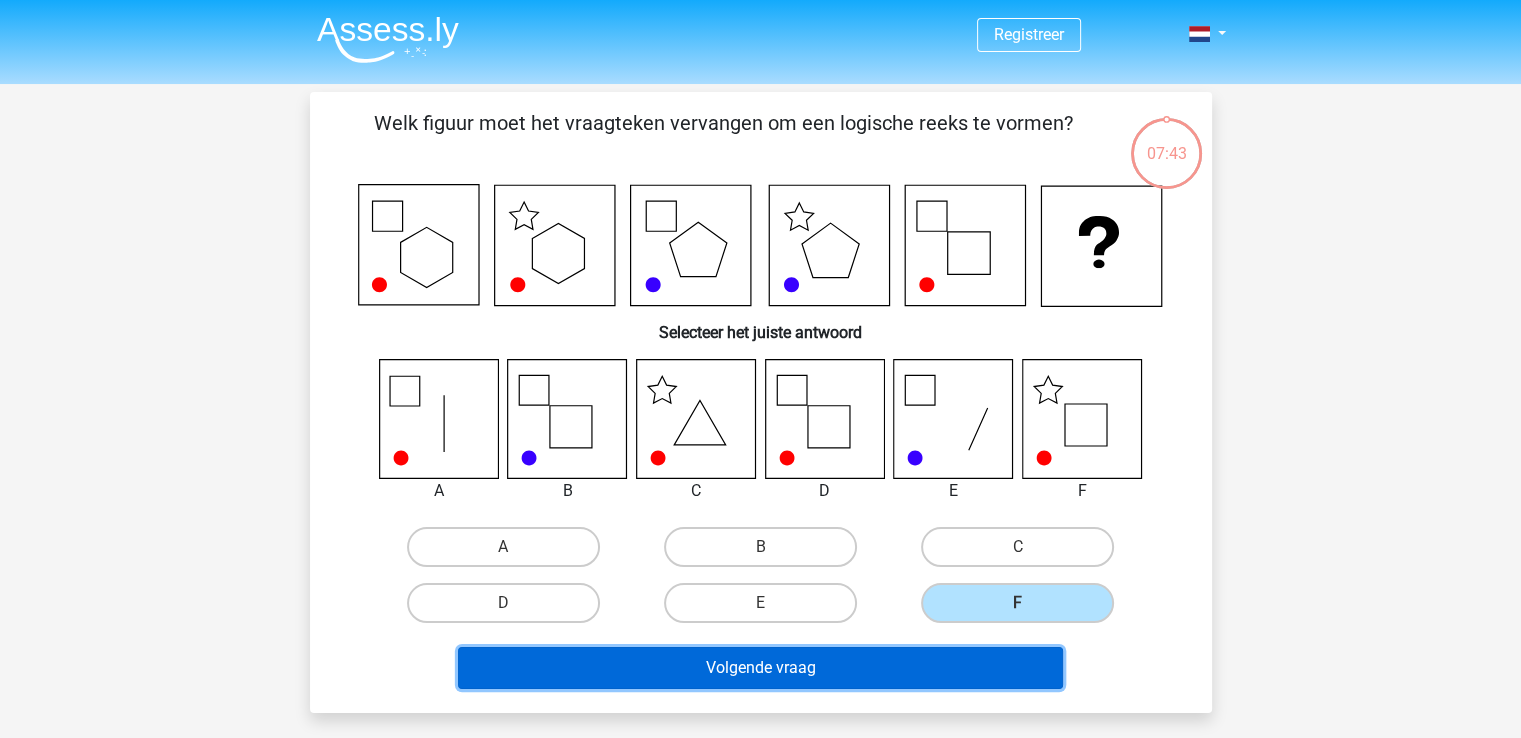 click on "Volgende vraag" at bounding box center [760, 668] 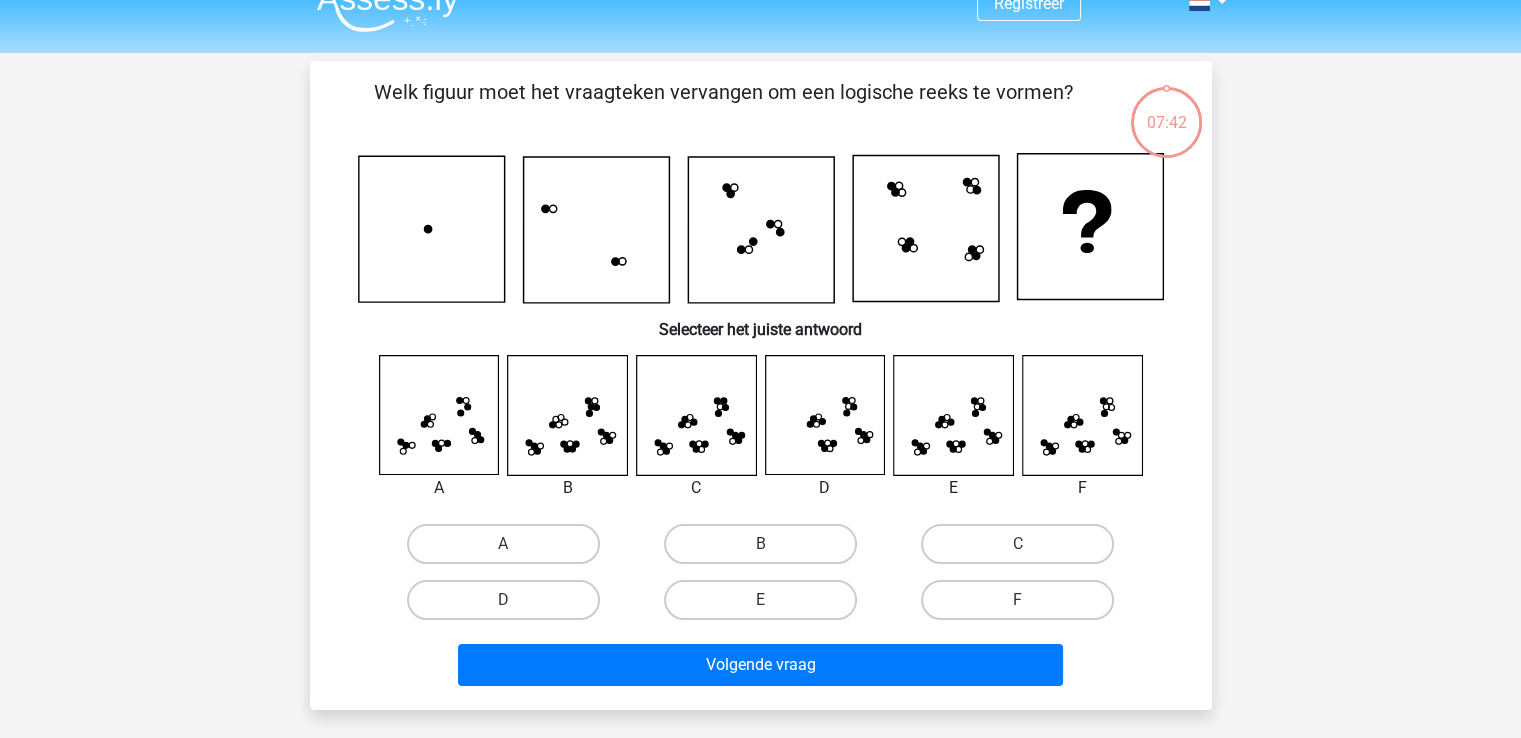 scroll, scrollTop: 0, scrollLeft: 0, axis: both 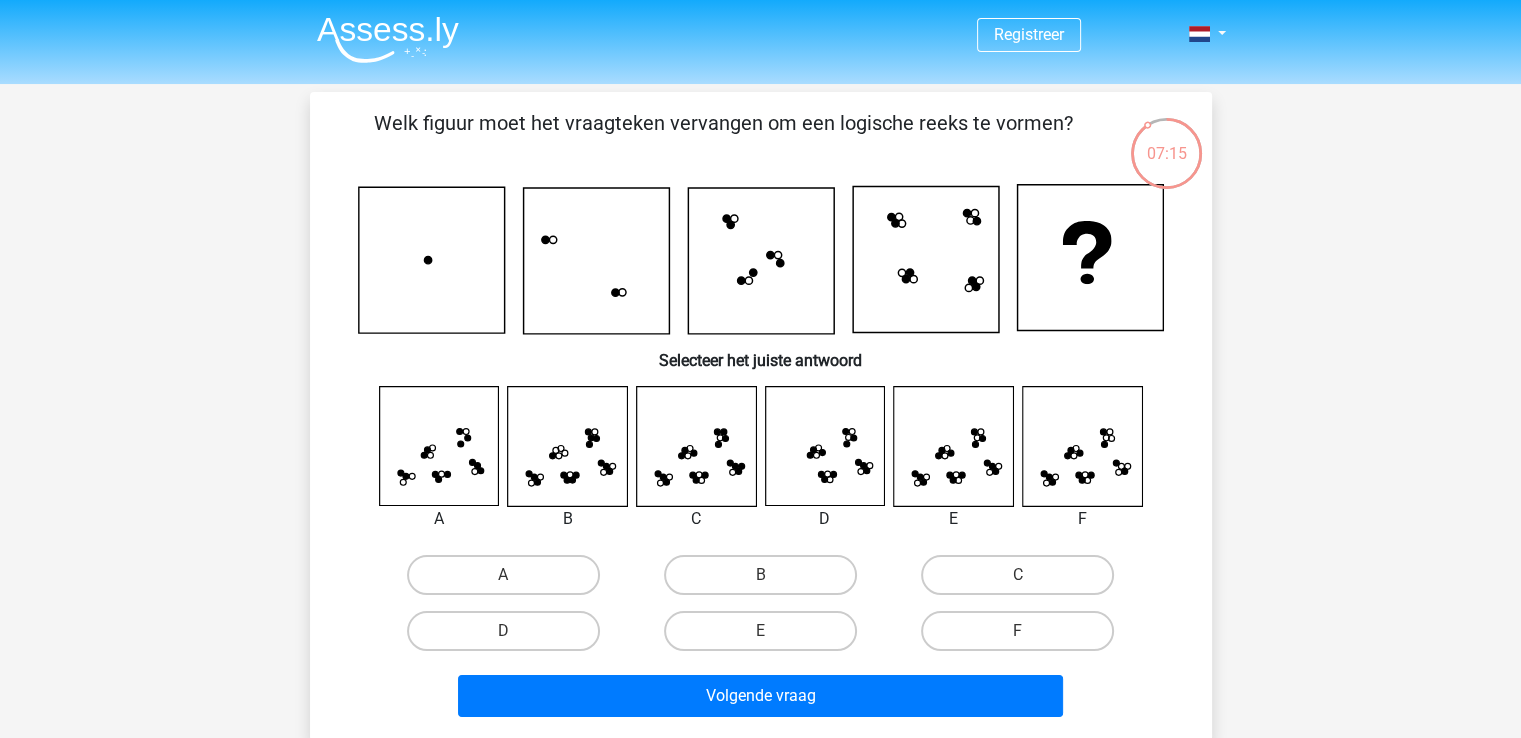 click on "E" at bounding box center (766, 637) 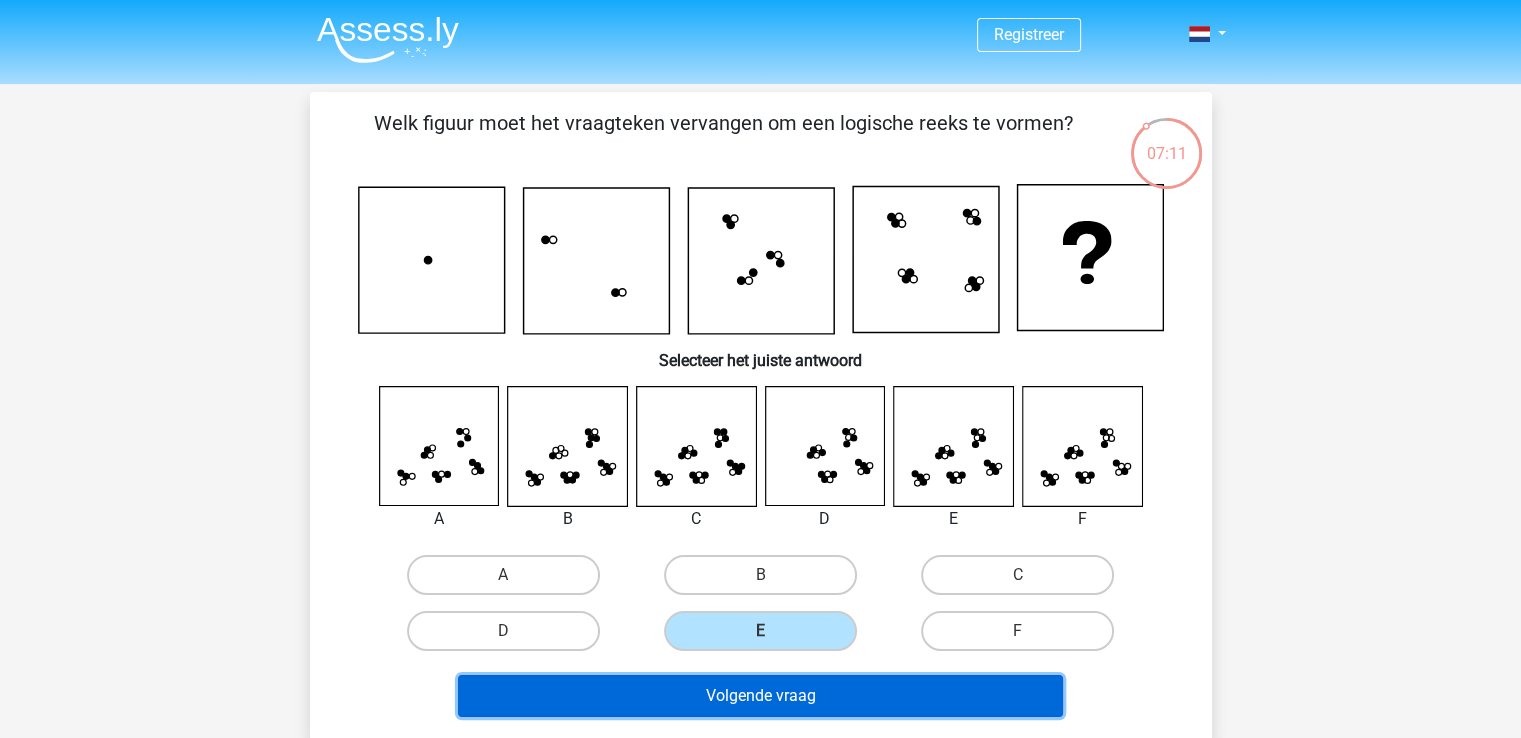 click on "Volgende vraag" at bounding box center (760, 696) 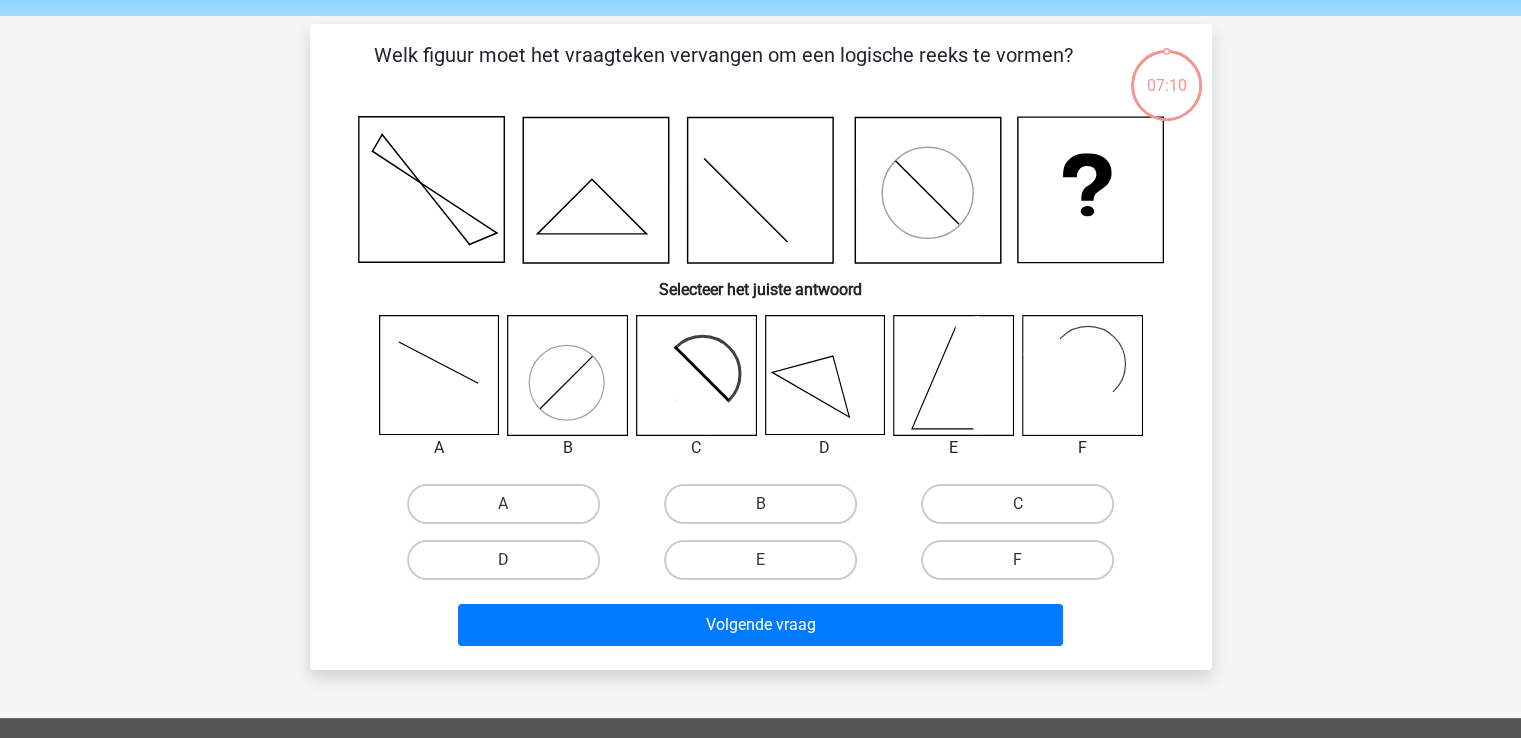 scroll, scrollTop: 92, scrollLeft: 0, axis: vertical 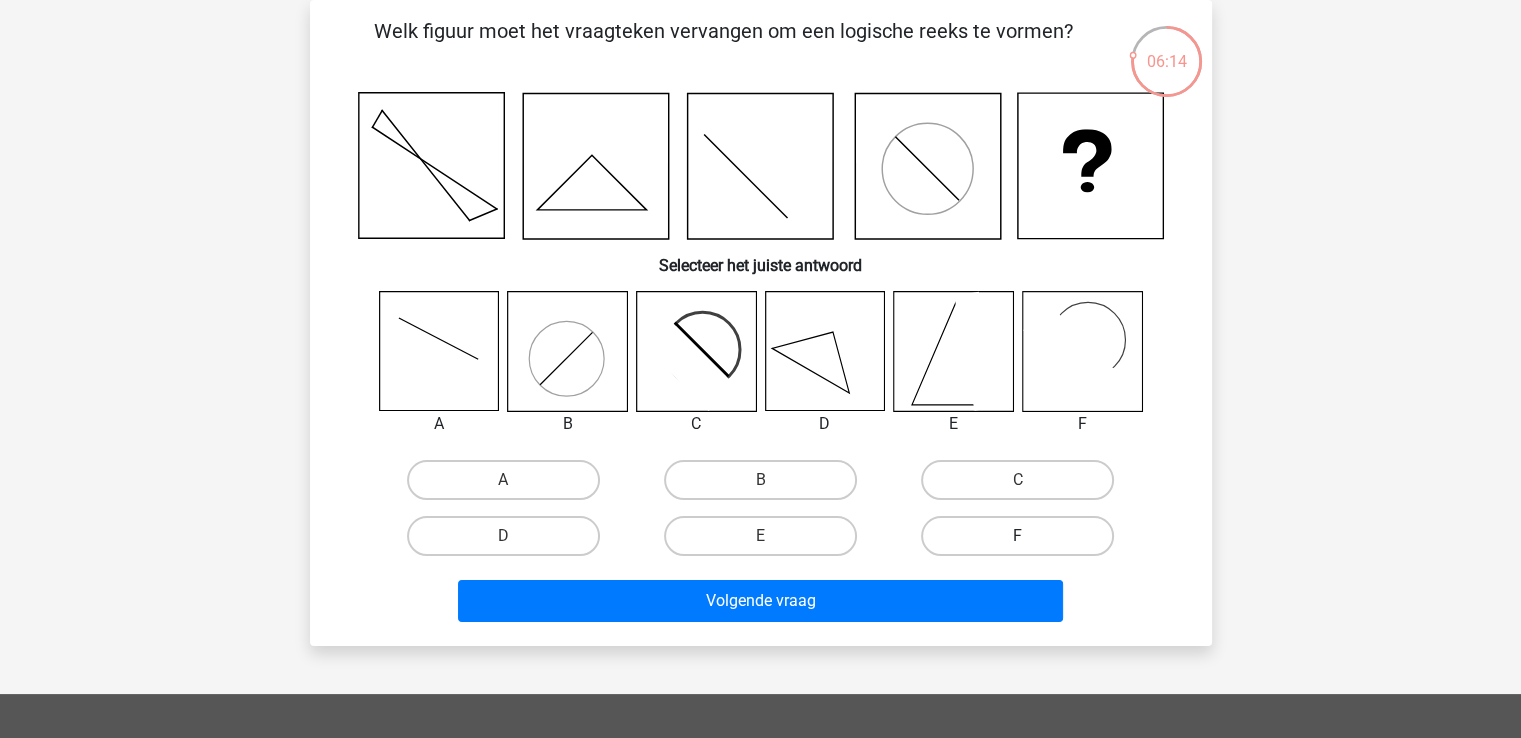 click on "F" at bounding box center (1017, 536) 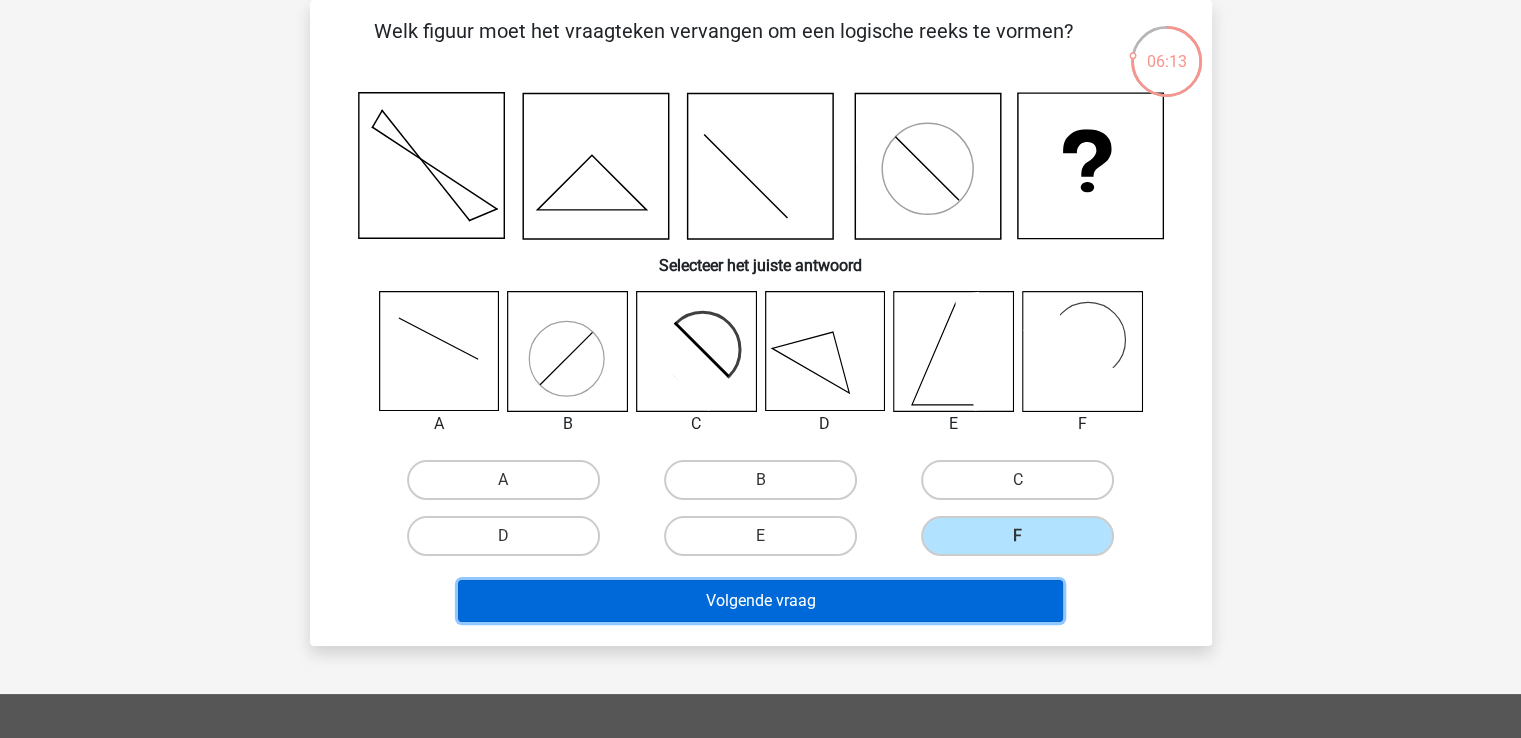 click on "Volgende vraag" at bounding box center [760, 601] 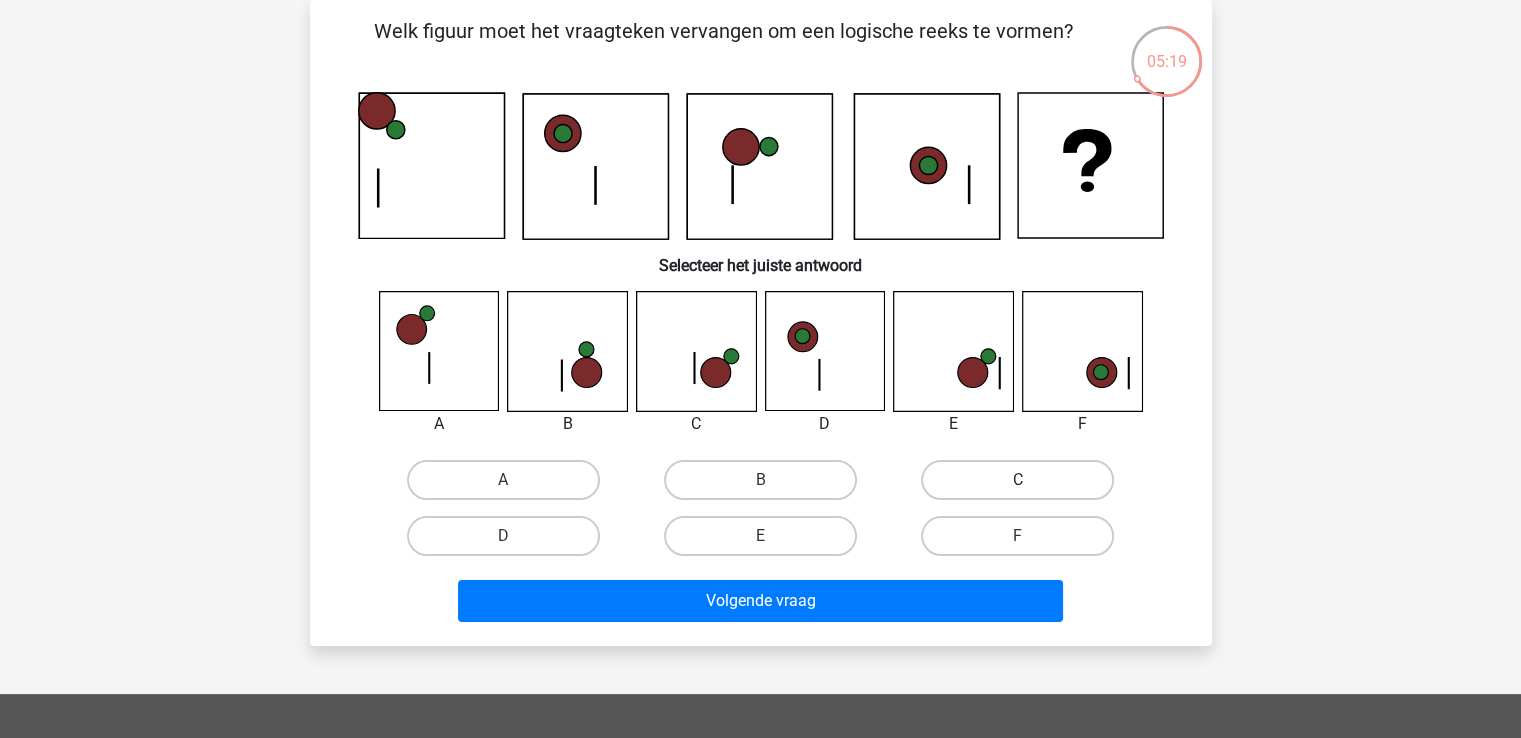 click on "C" at bounding box center [1017, 480] 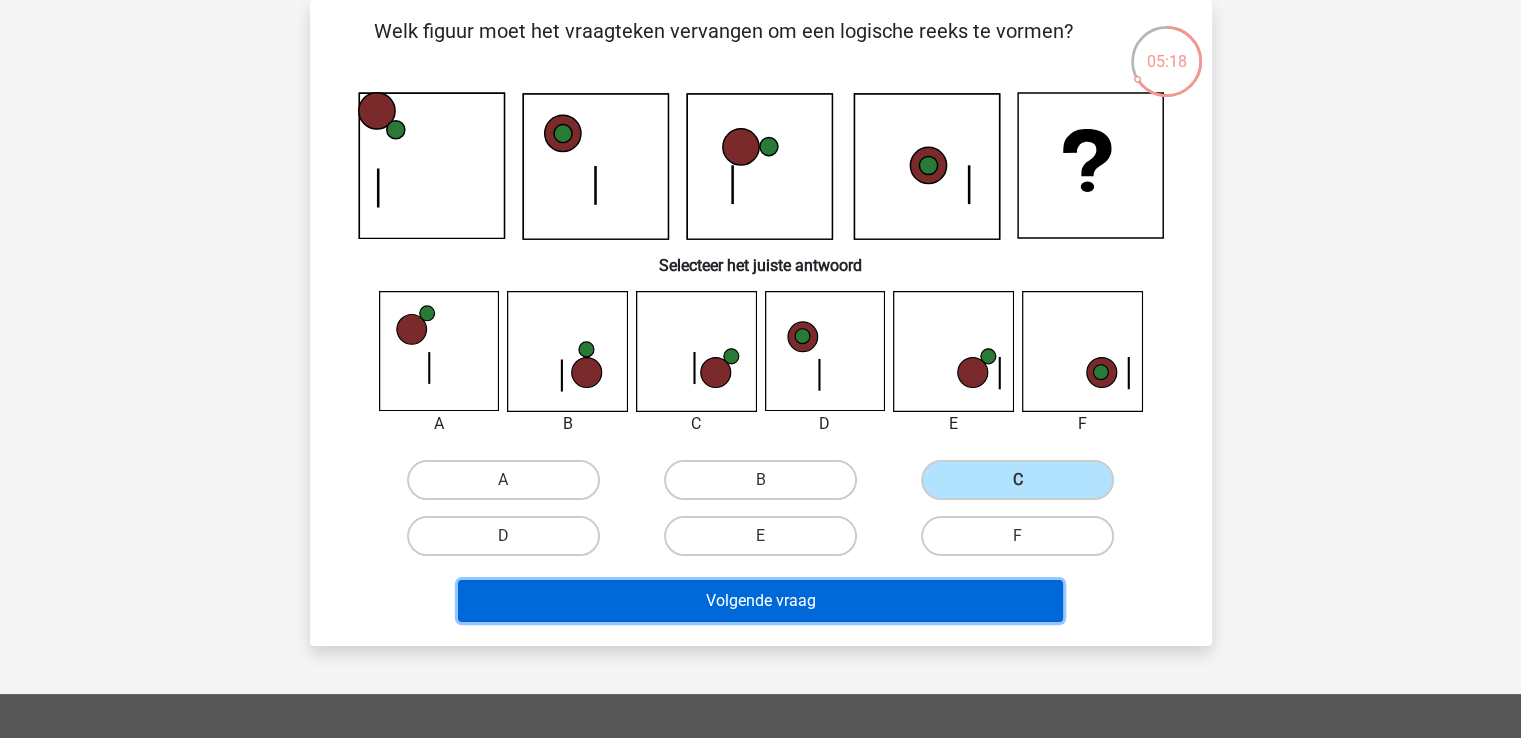 click on "Volgende vraag" at bounding box center (760, 601) 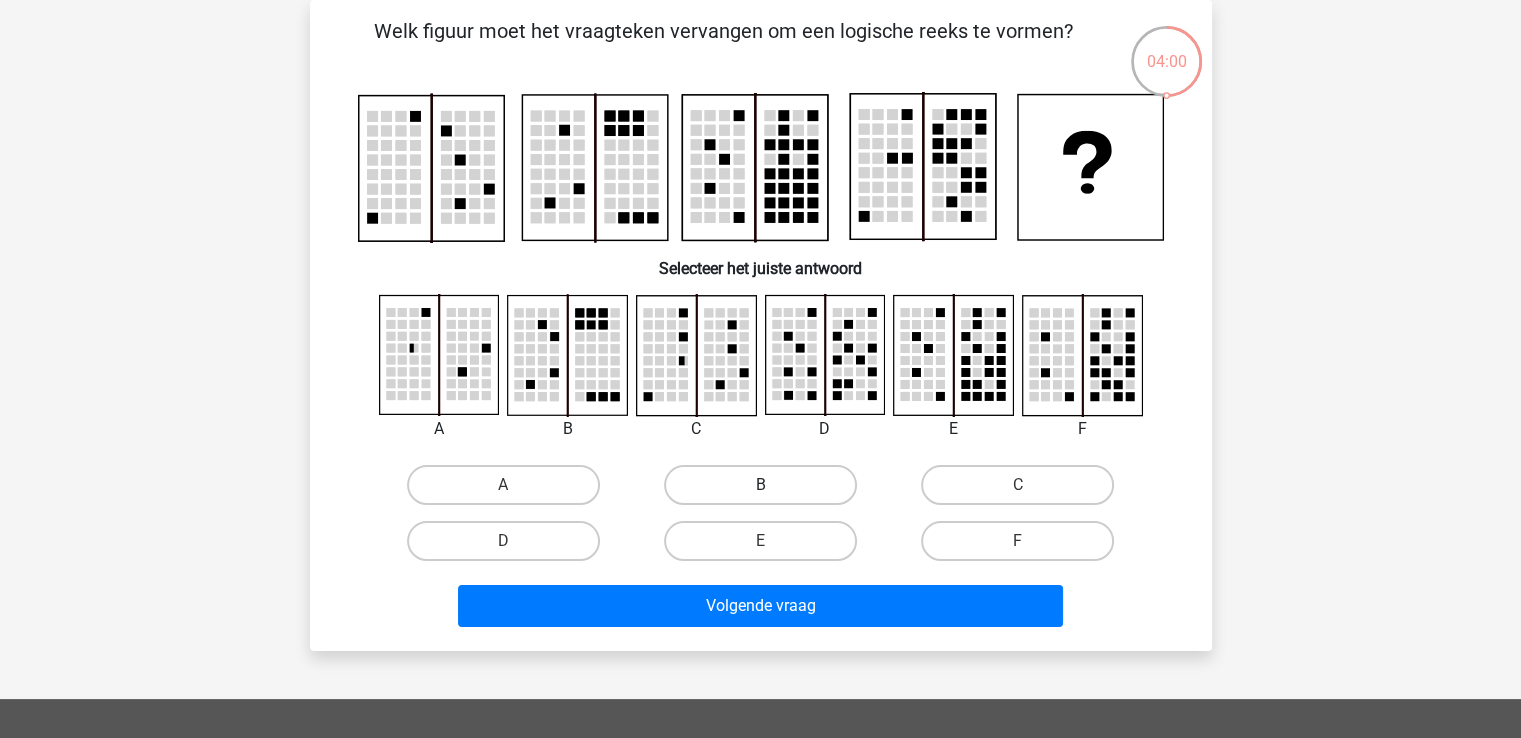 click on "B" at bounding box center (760, 485) 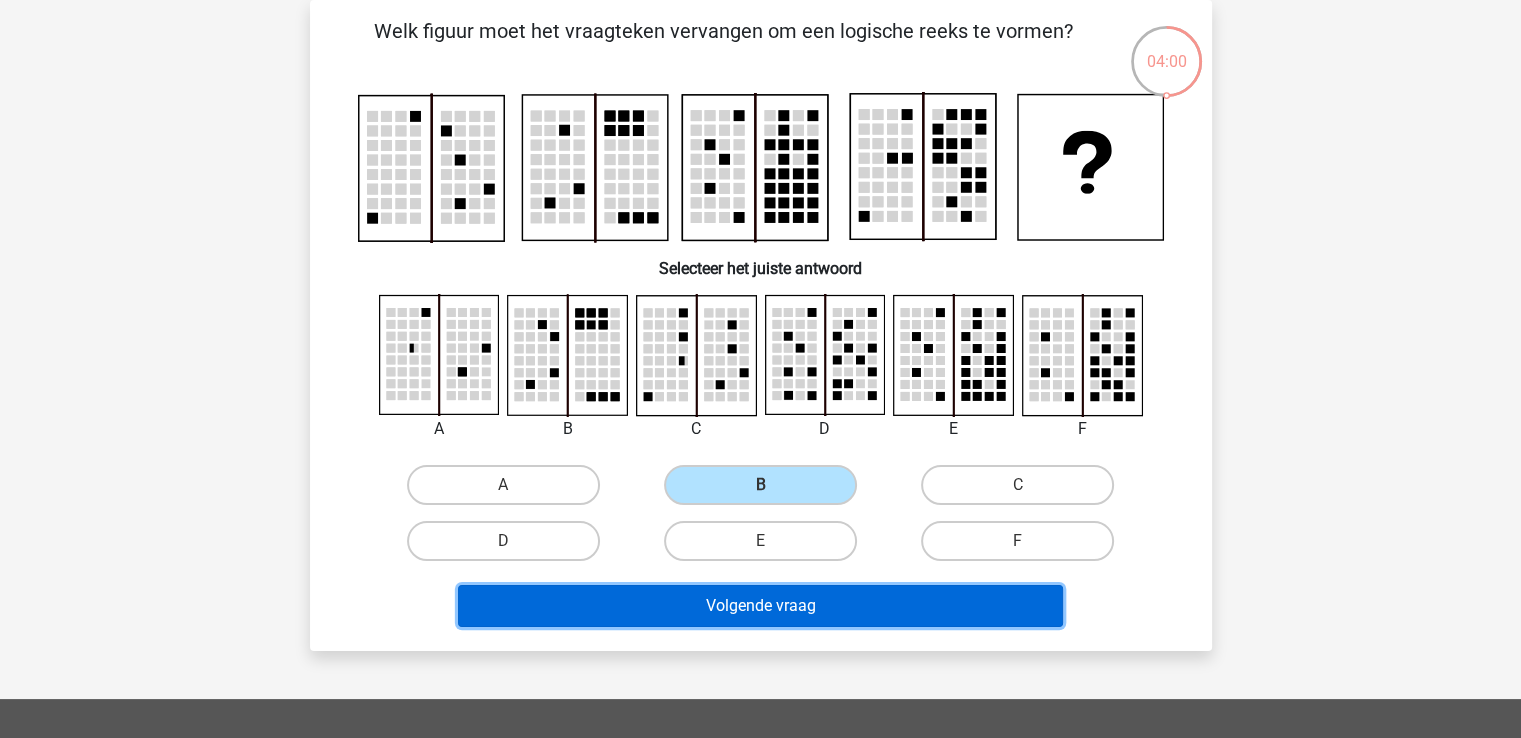 click on "Volgende vraag" at bounding box center [760, 606] 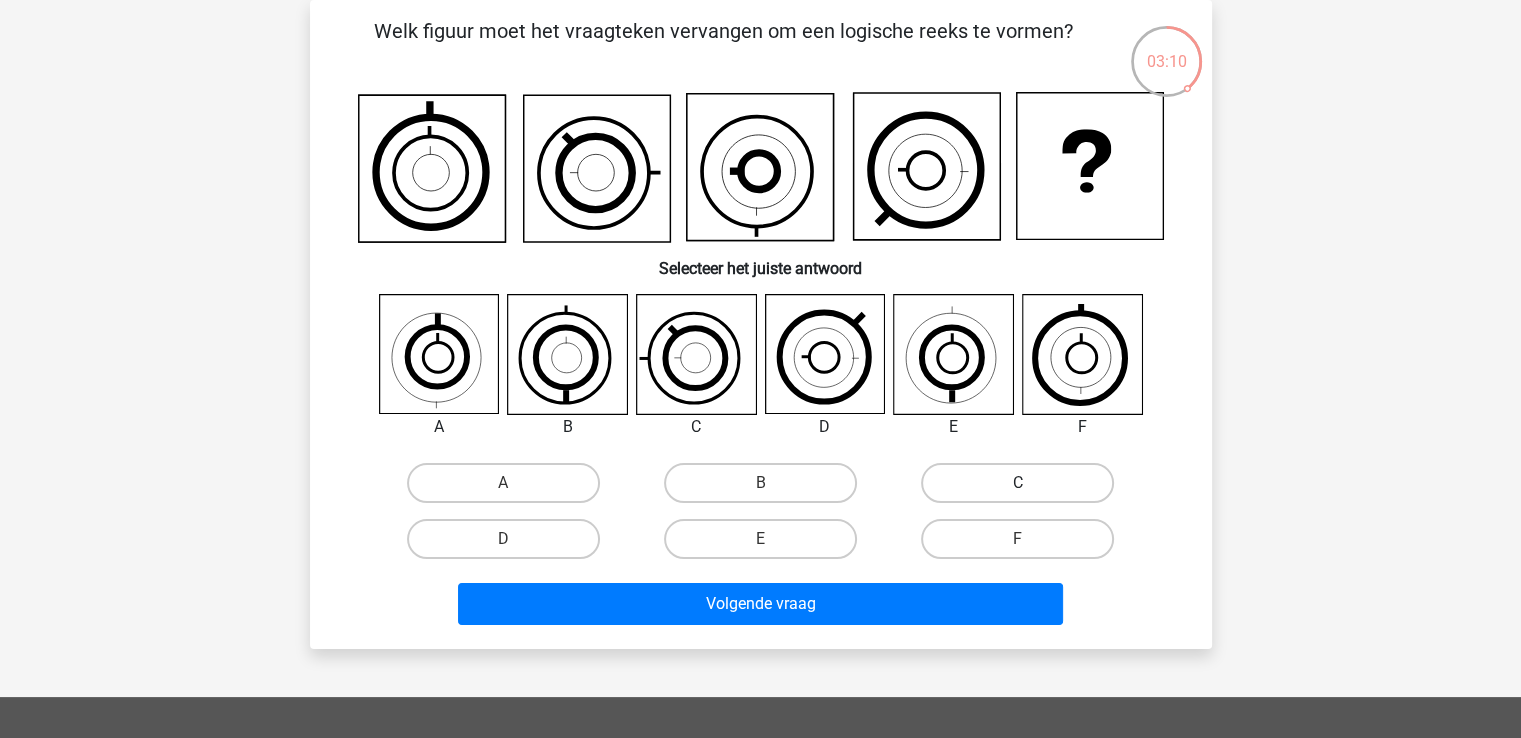 click on "C" at bounding box center [1017, 483] 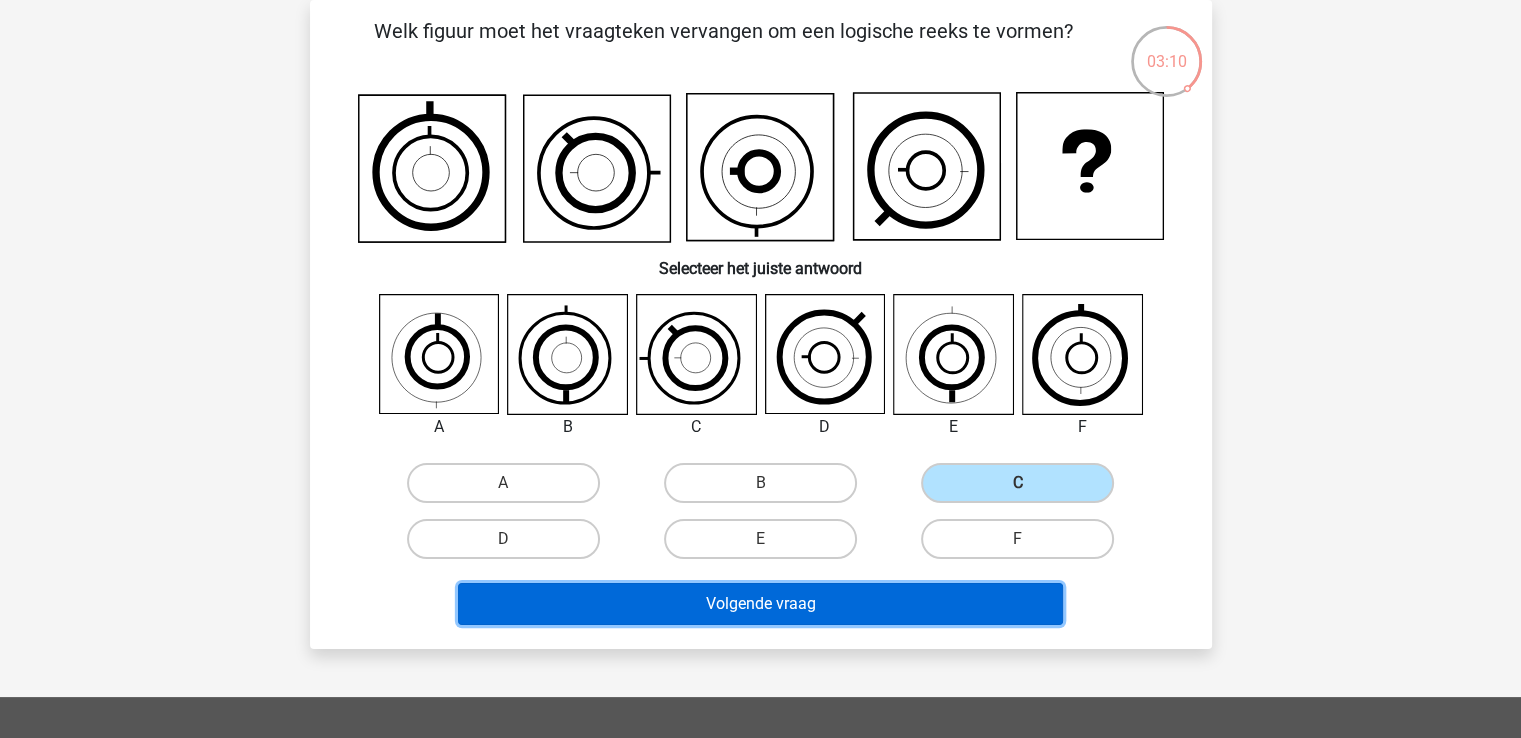 click on "Volgende vraag" at bounding box center (760, 604) 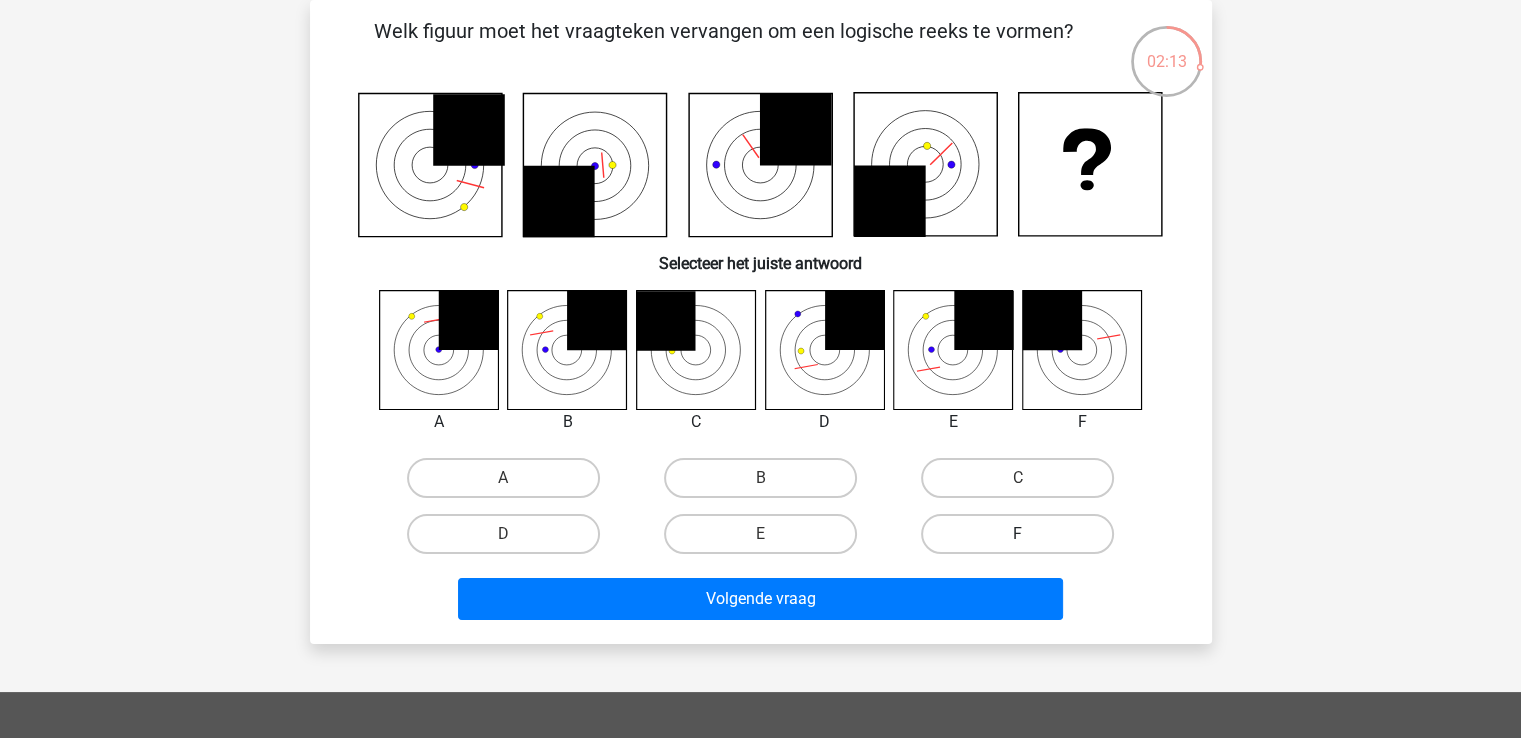 click on "F" at bounding box center (1017, 534) 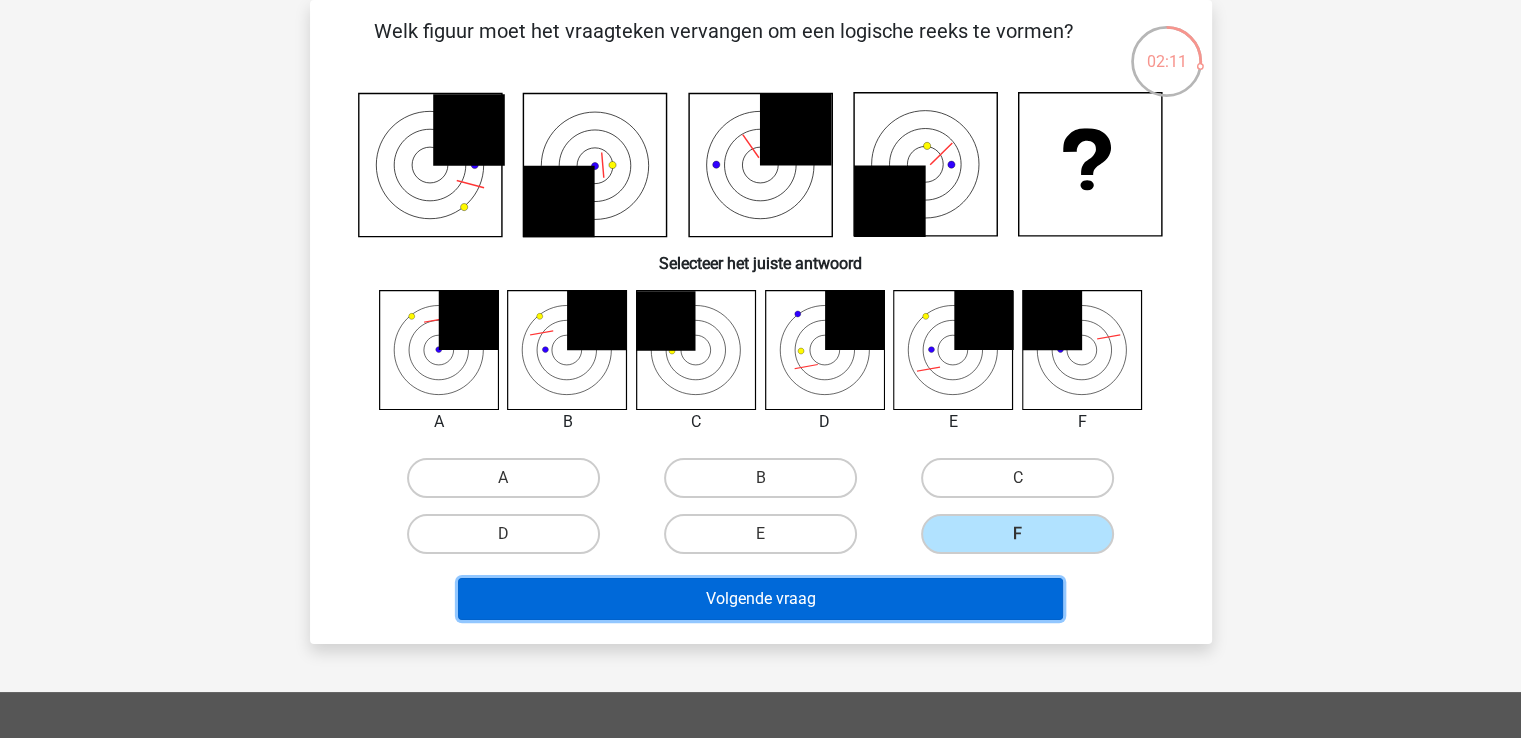 click on "Volgende vraag" at bounding box center [760, 599] 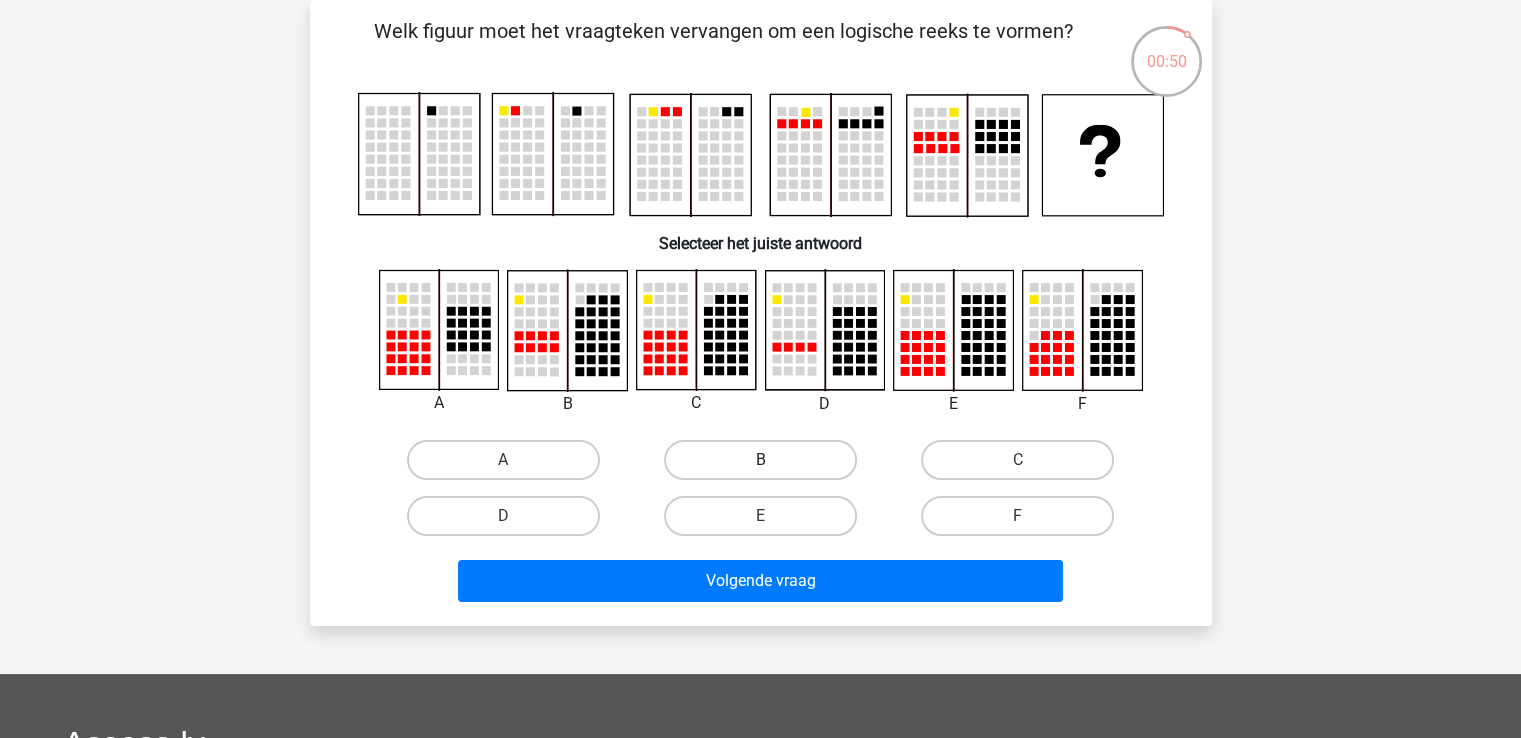 click on "B" at bounding box center (760, 460) 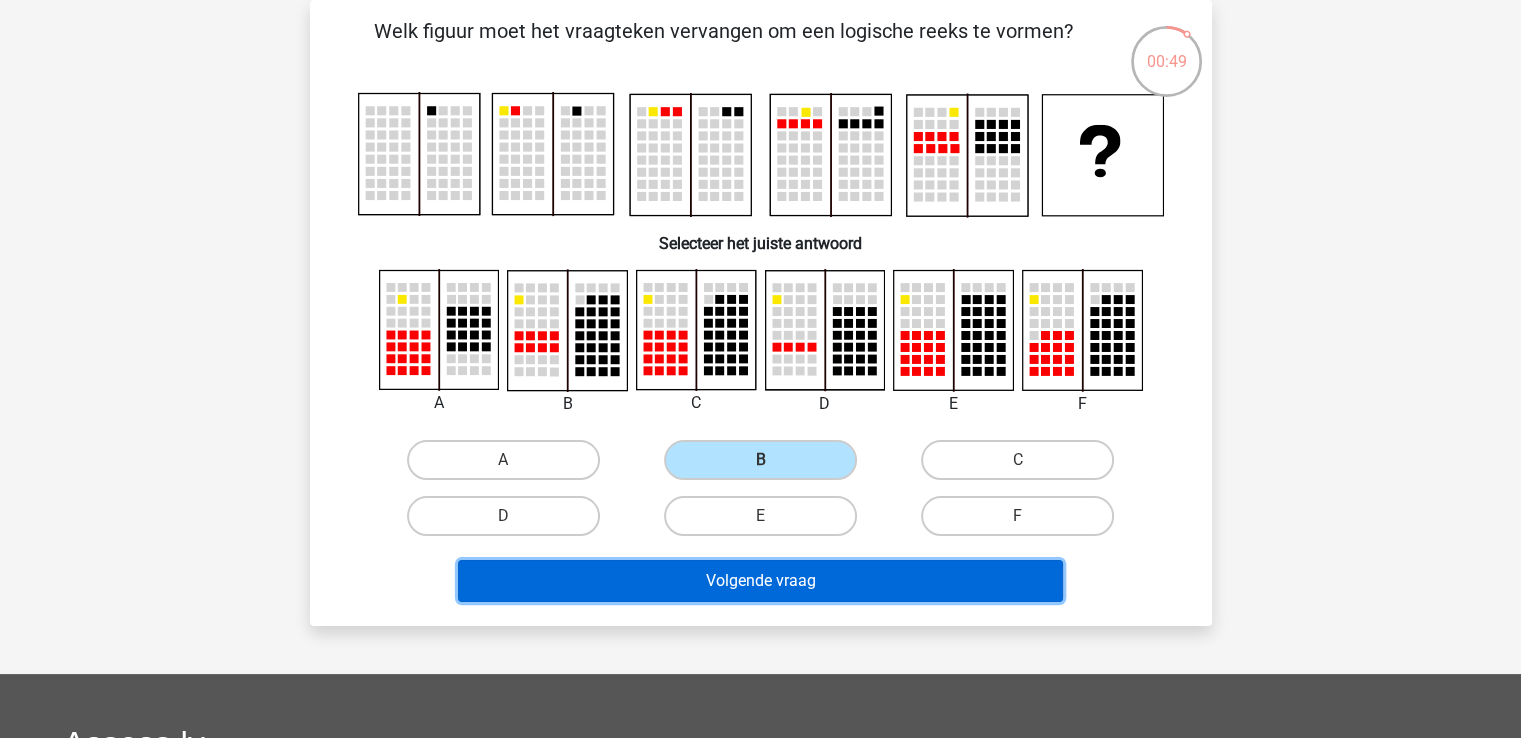 click on "Volgende vraag" at bounding box center (760, 581) 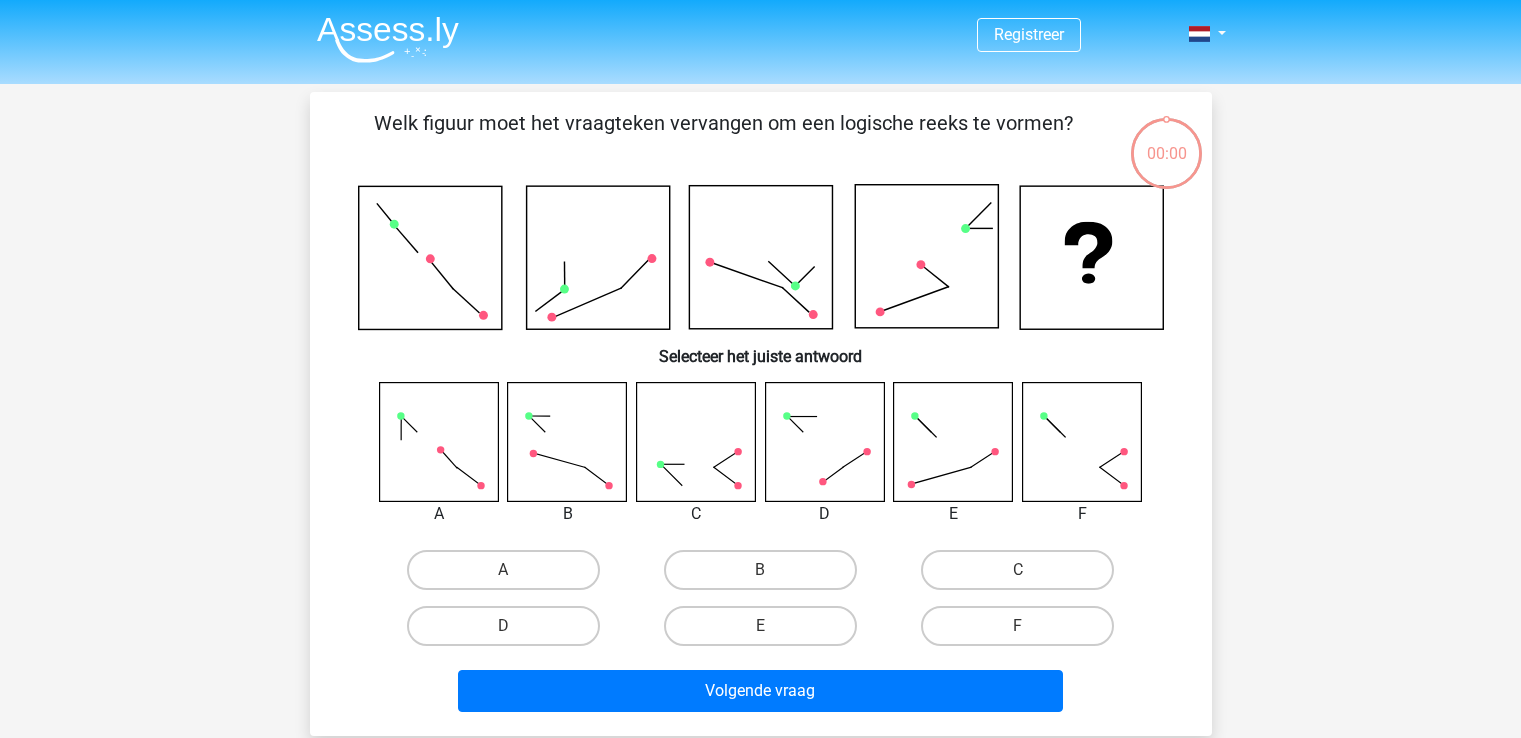 scroll, scrollTop: 92, scrollLeft: 0, axis: vertical 